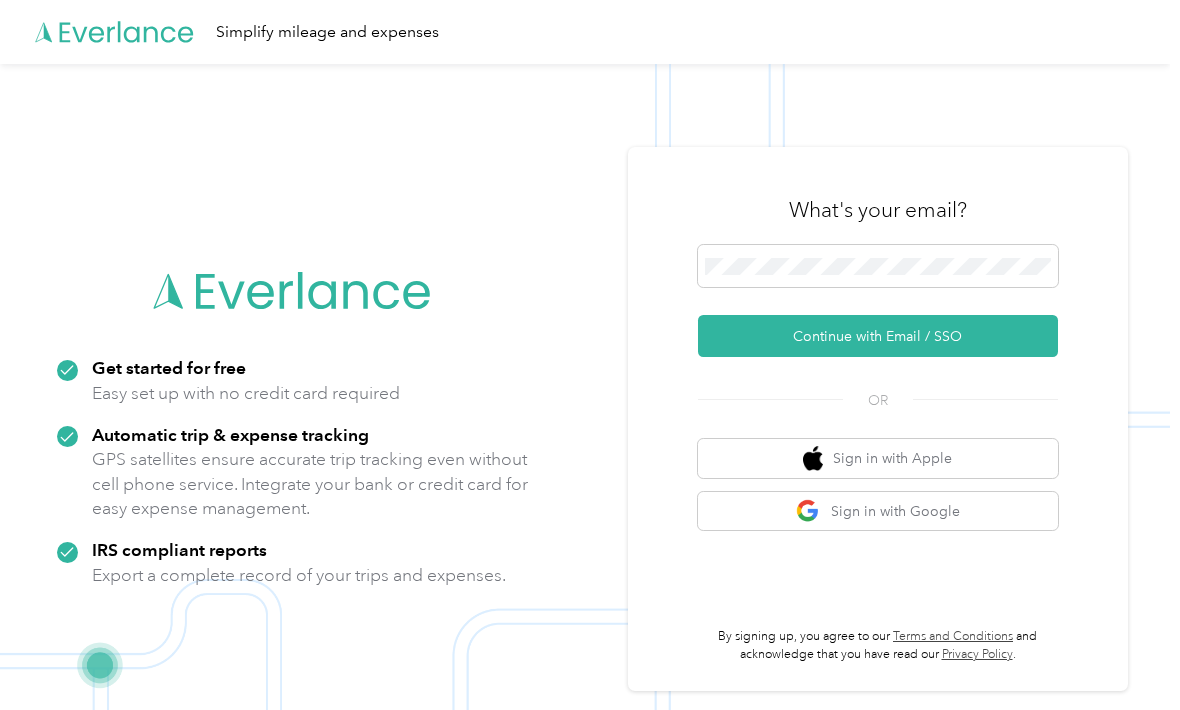 scroll, scrollTop: 0, scrollLeft: 0, axis: both 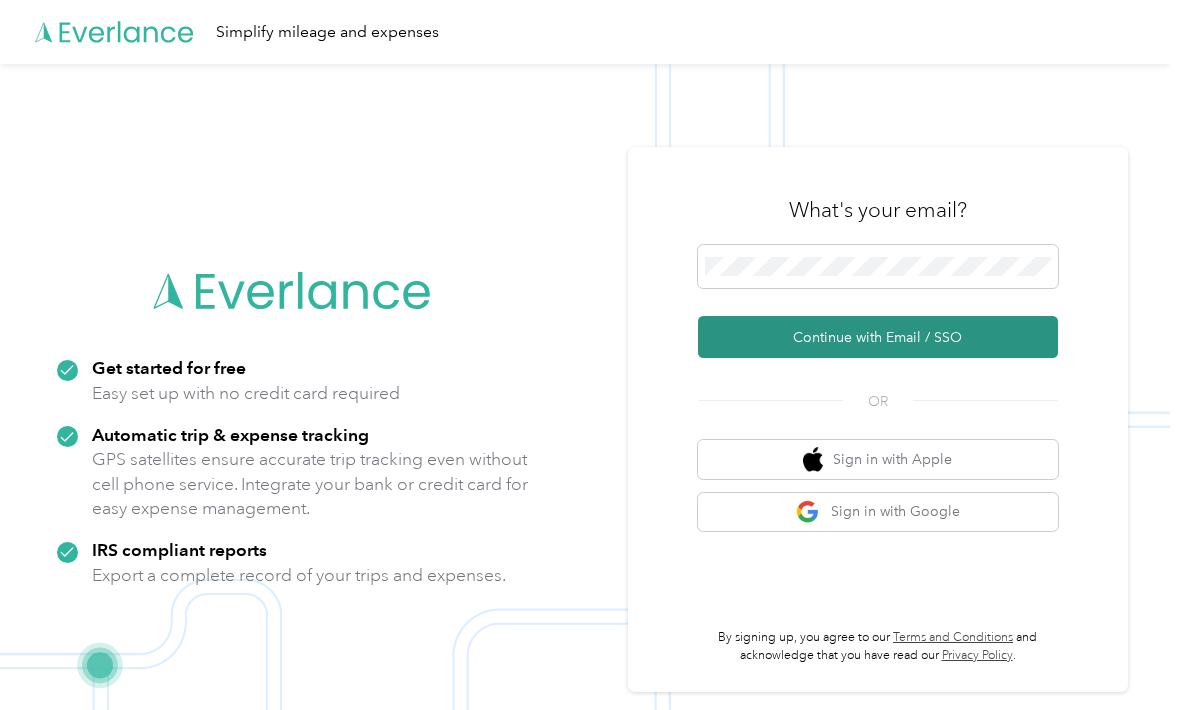 click on "Continue with Email / SSO" at bounding box center (878, 337) 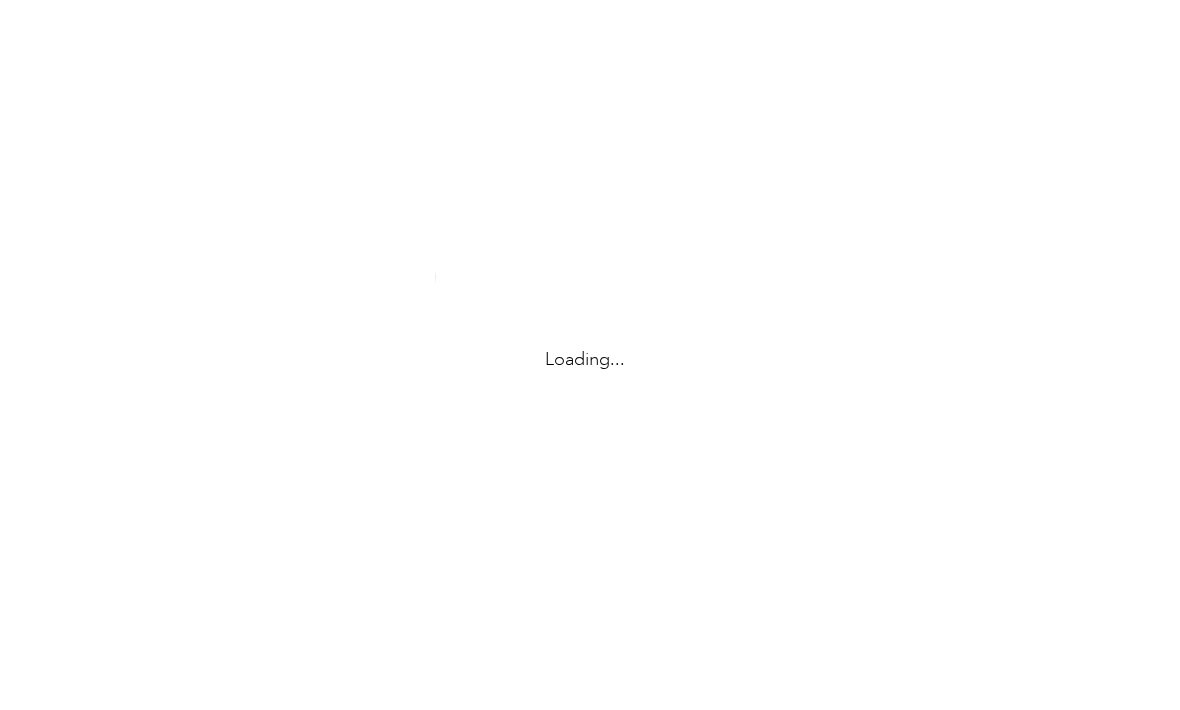 scroll, scrollTop: 0, scrollLeft: 0, axis: both 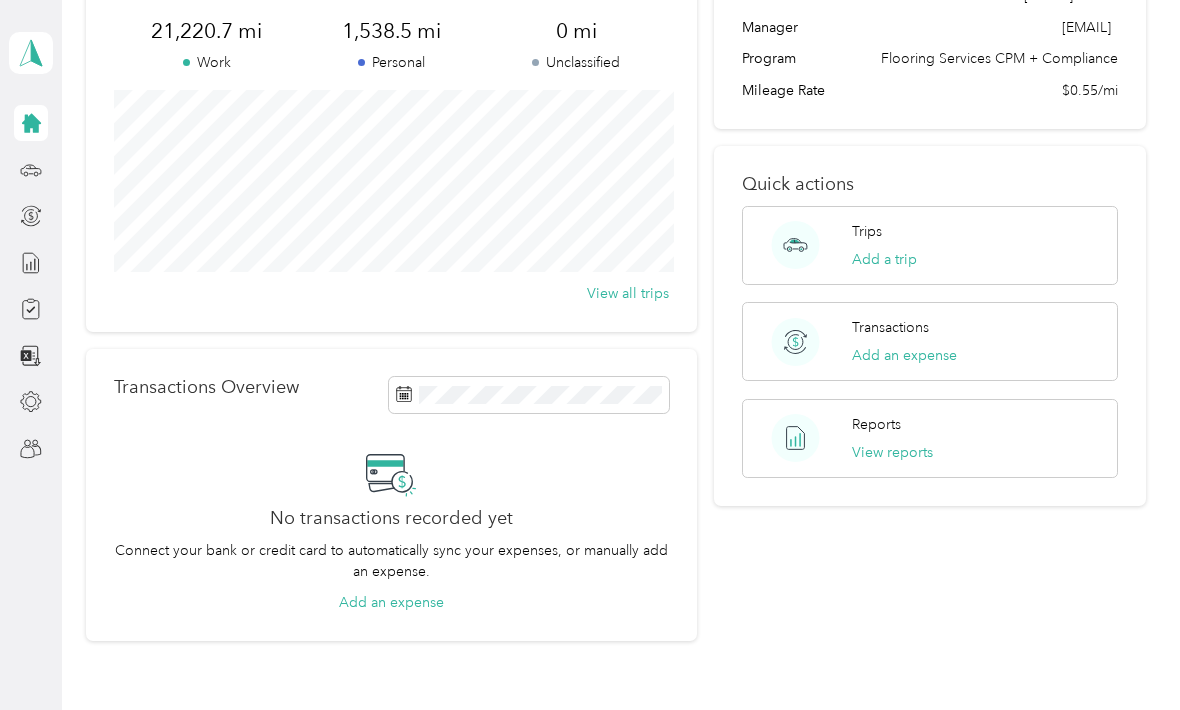 click 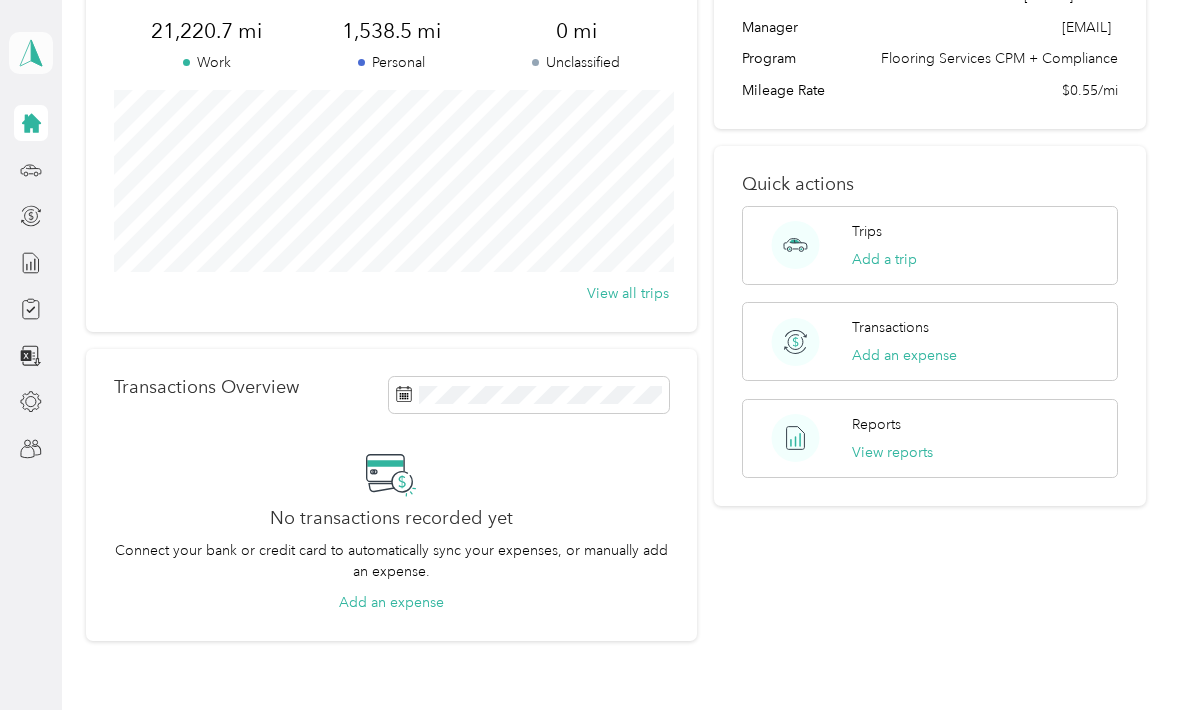 click at bounding box center (31, 53) 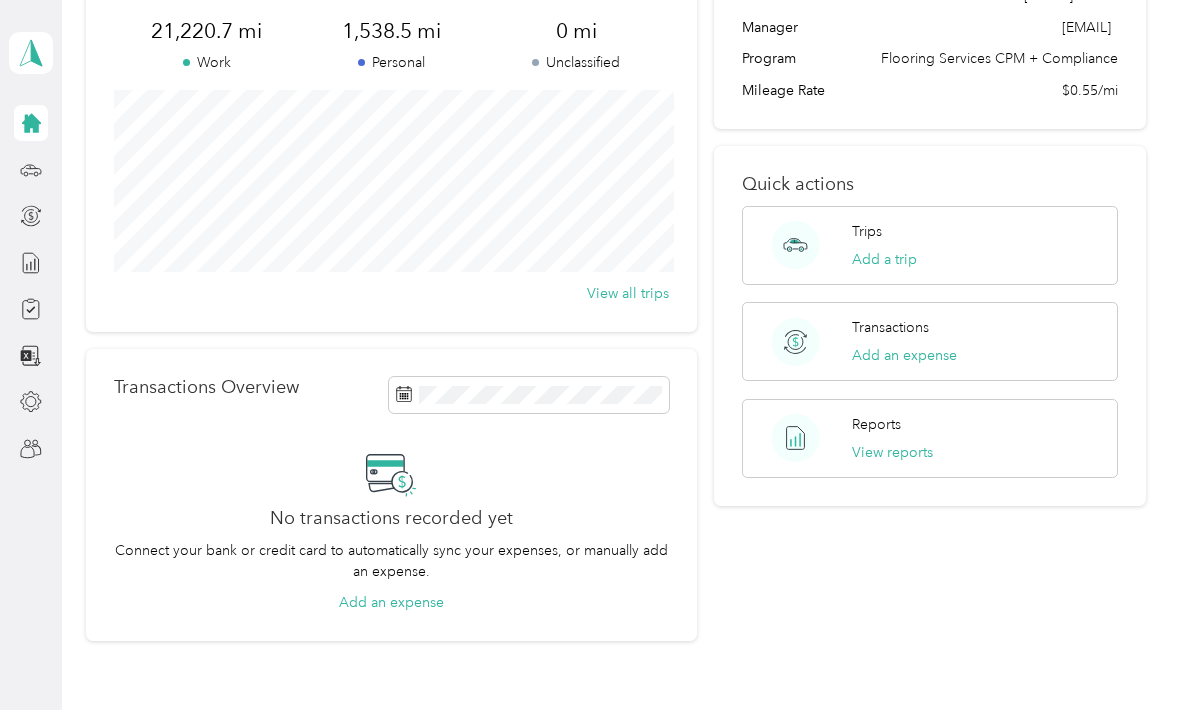 click on "Personal dashboard" at bounding box center (161, 209) 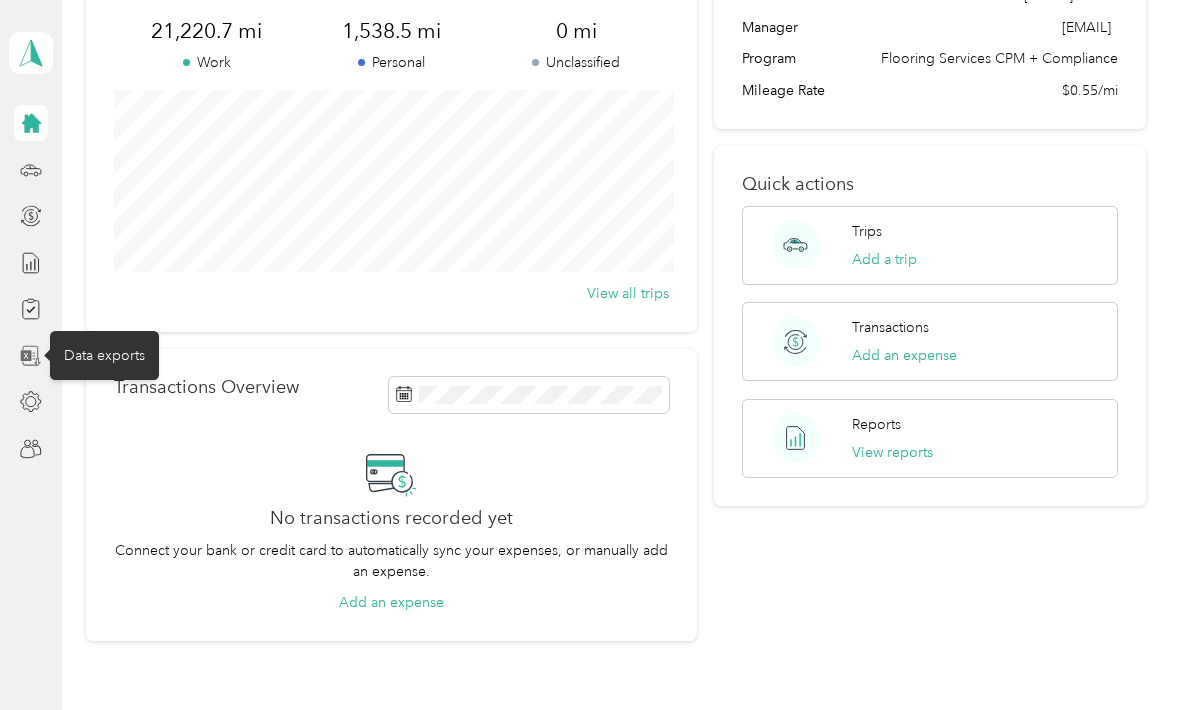 click 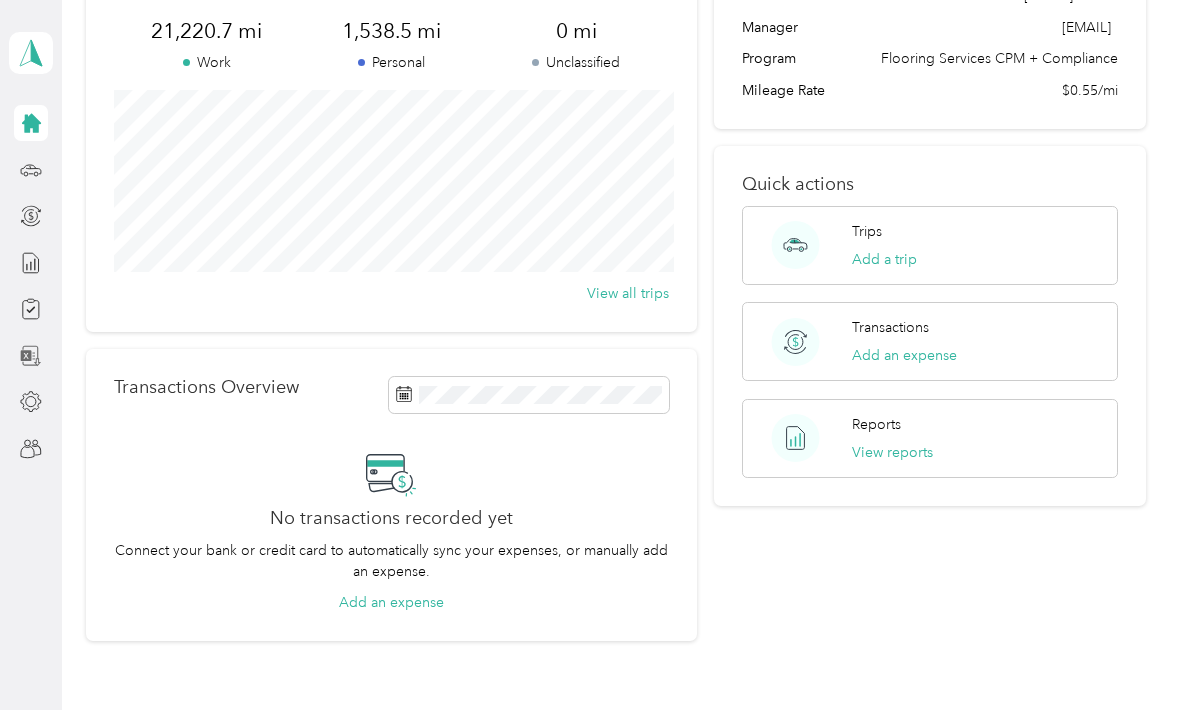 scroll, scrollTop: 0, scrollLeft: 0, axis: both 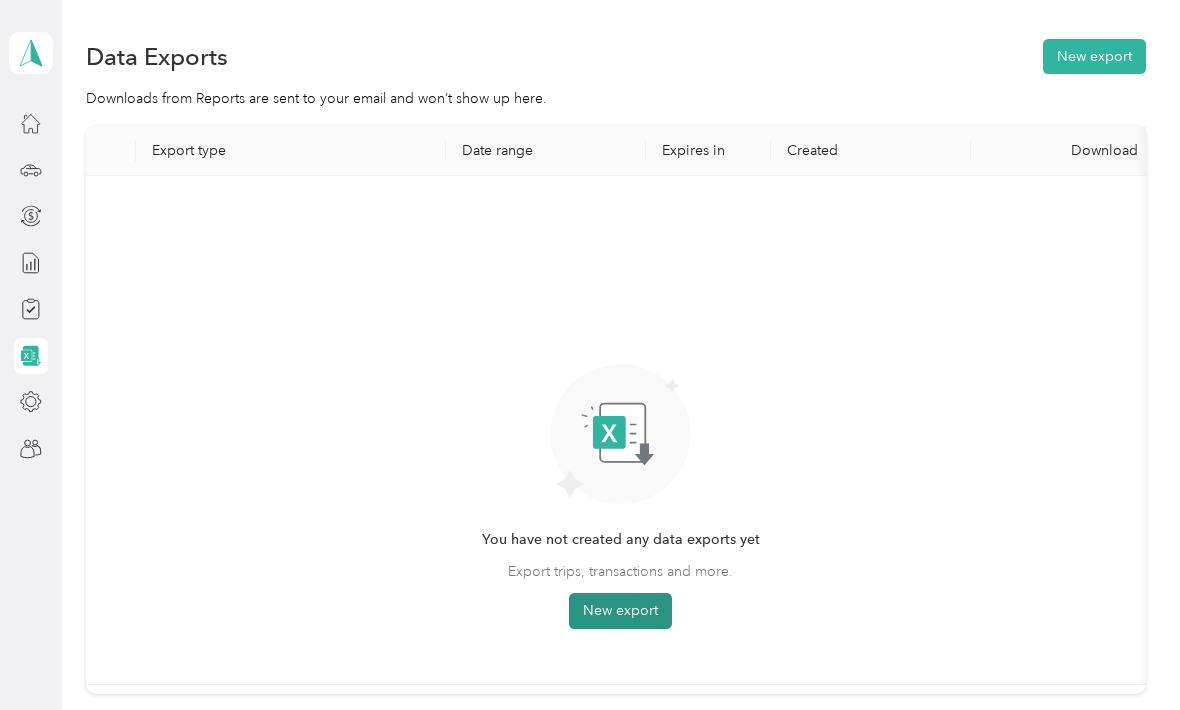 click on "New export" at bounding box center [620, 611] 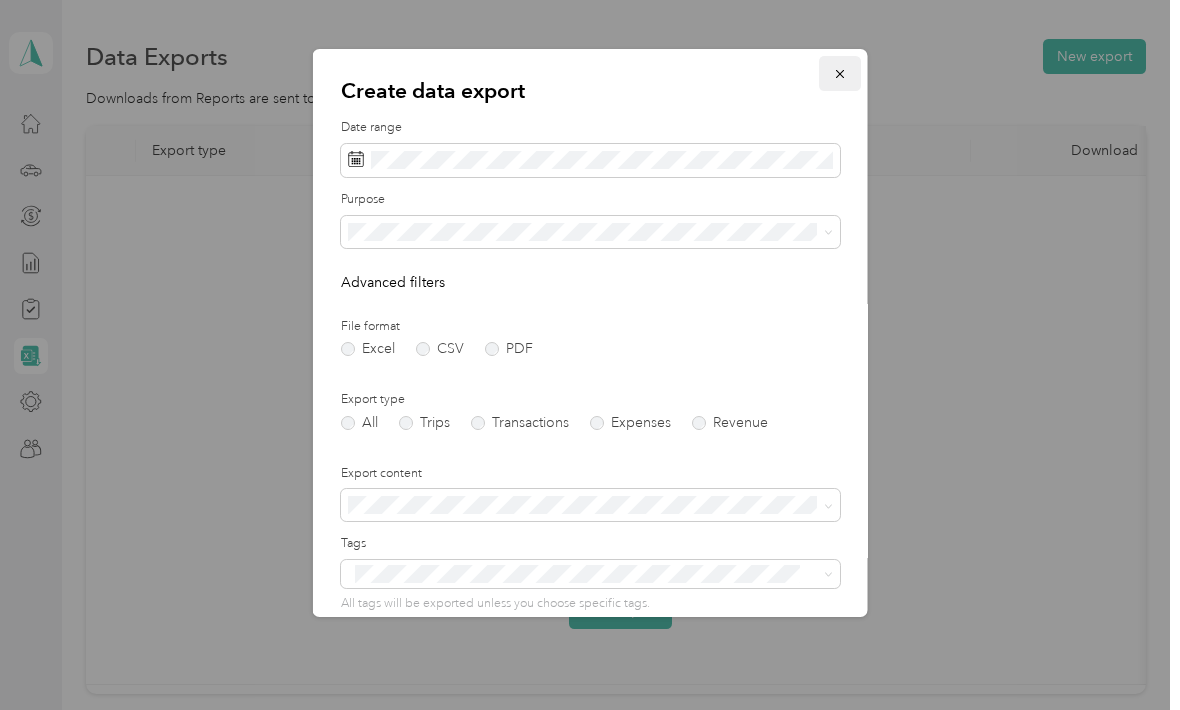 click at bounding box center [840, 73] 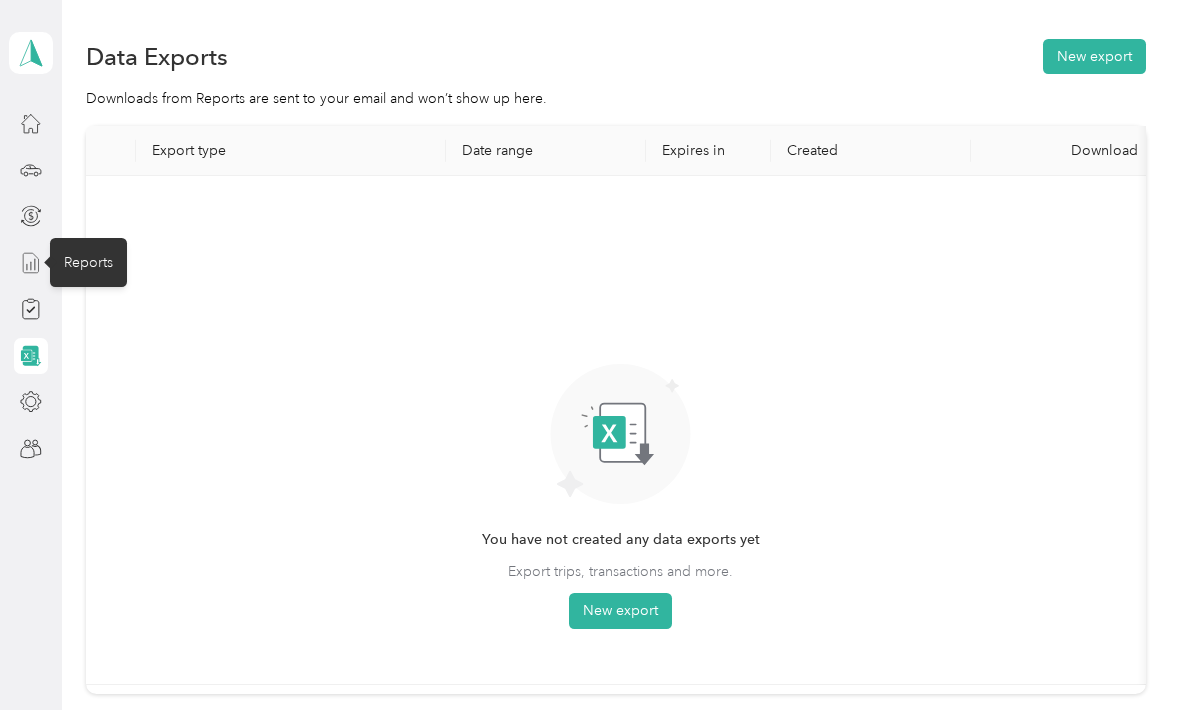 click 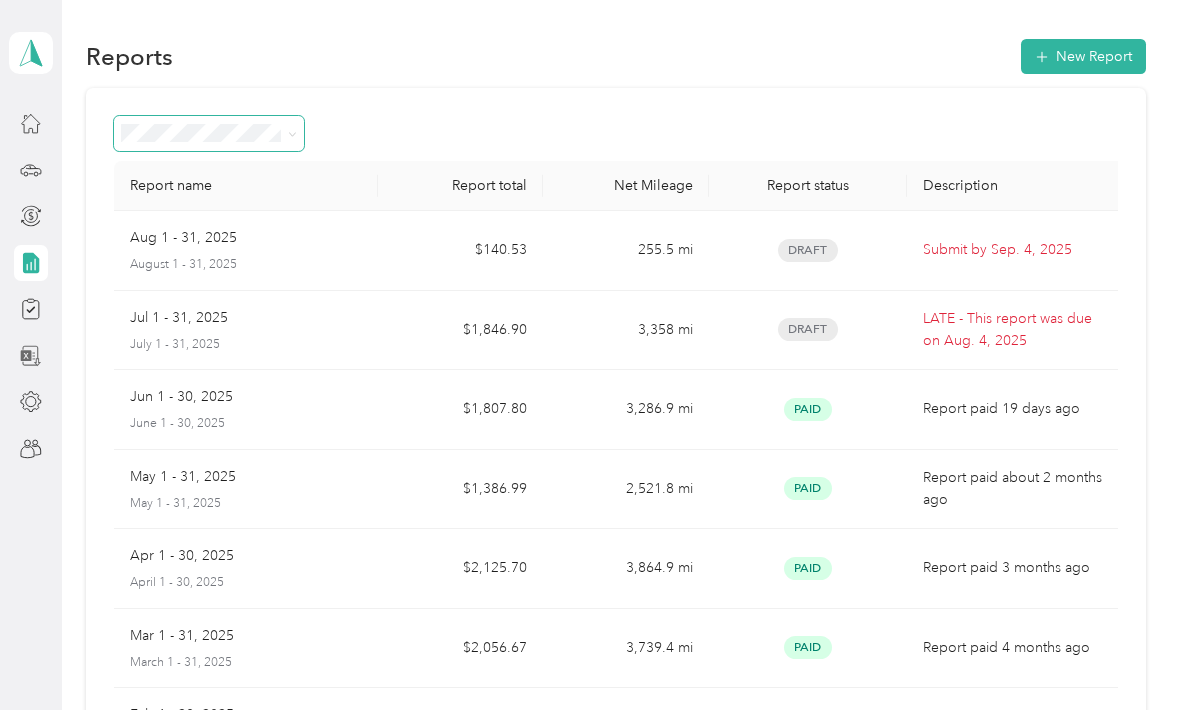 click 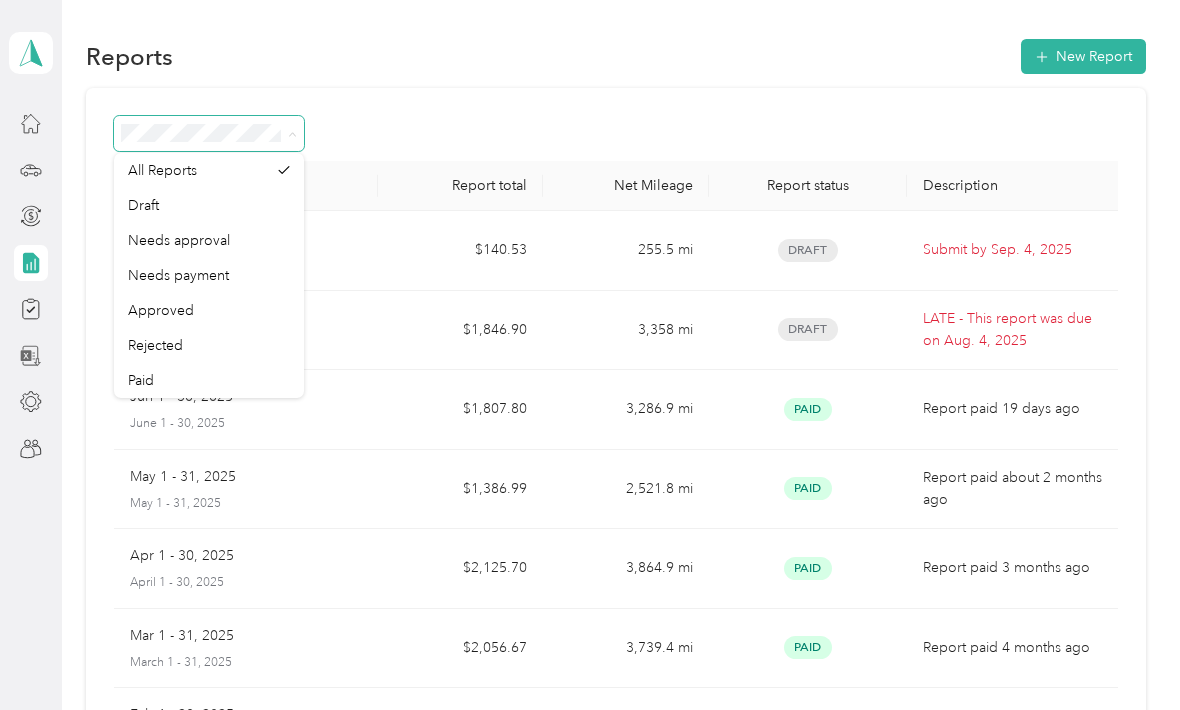 click at bounding box center (615, 133) 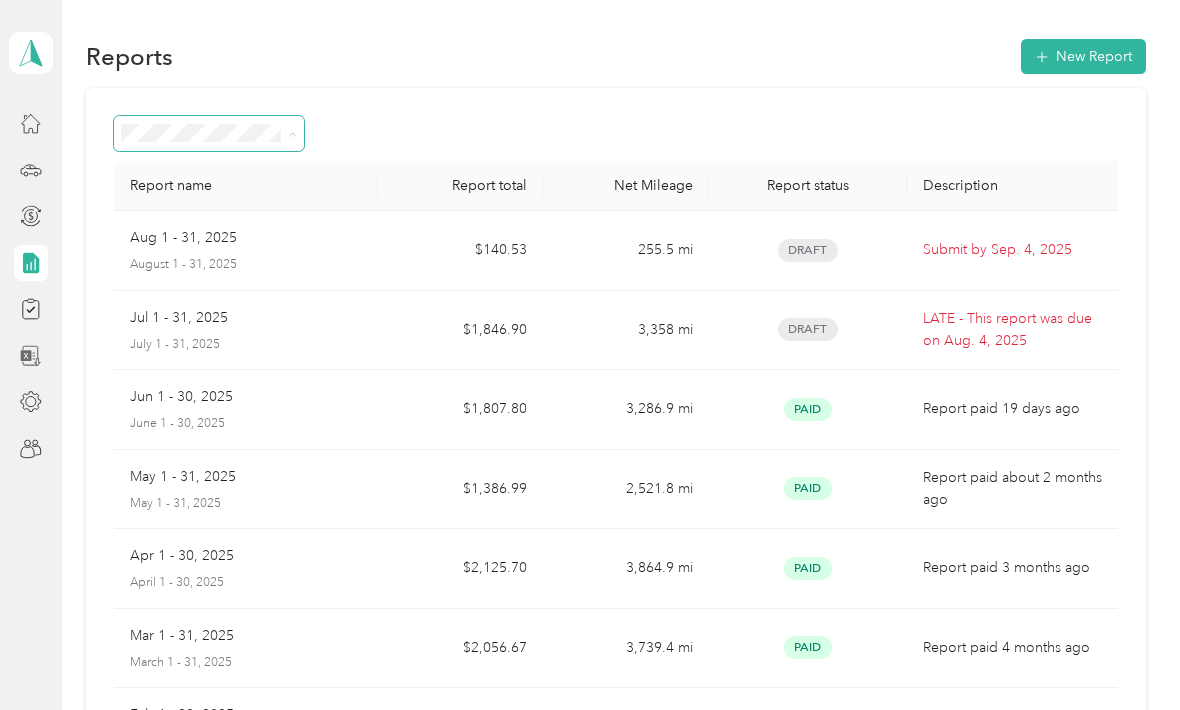 click on "Reports New Report" at bounding box center [615, 56] 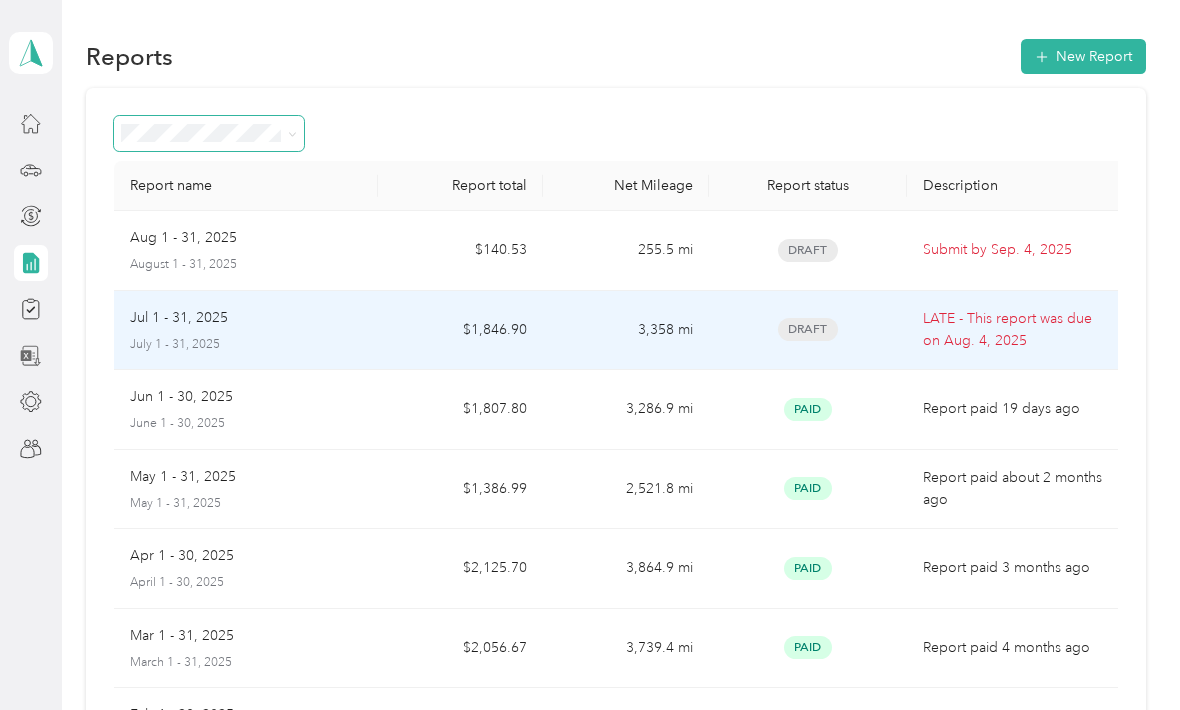 click on "3,358 mi" at bounding box center (625, 331) 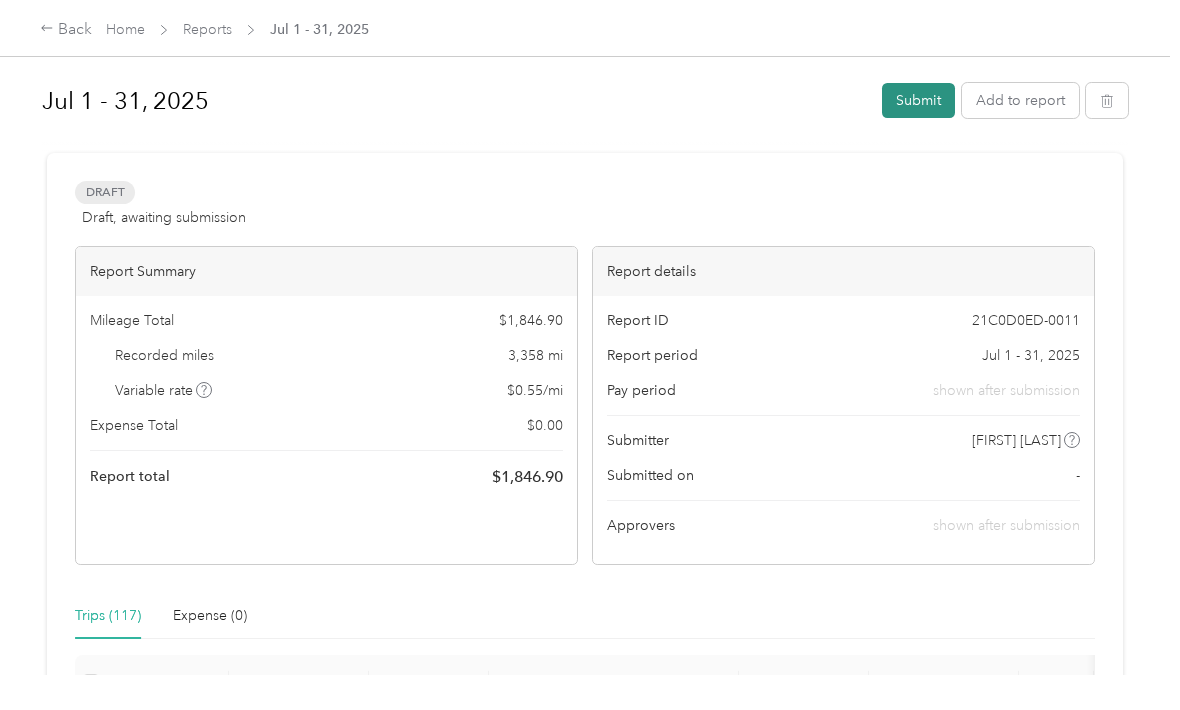 scroll, scrollTop: 0, scrollLeft: 0, axis: both 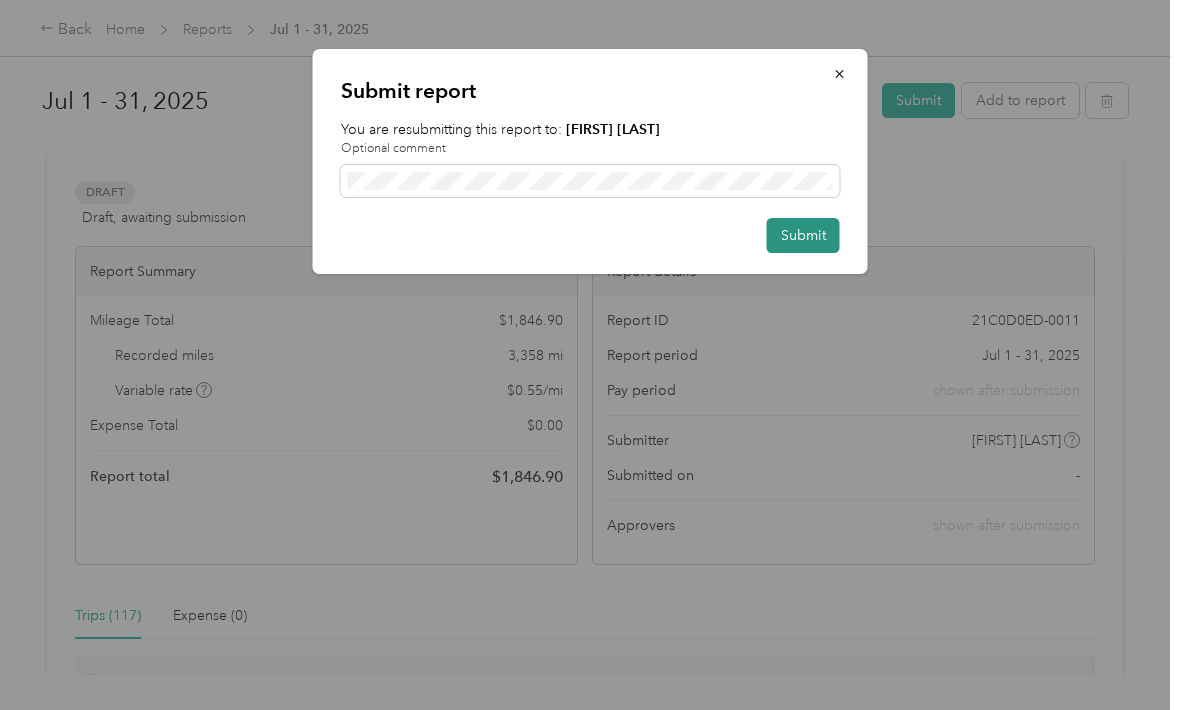 click on "Submit" at bounding box center (803, 235) 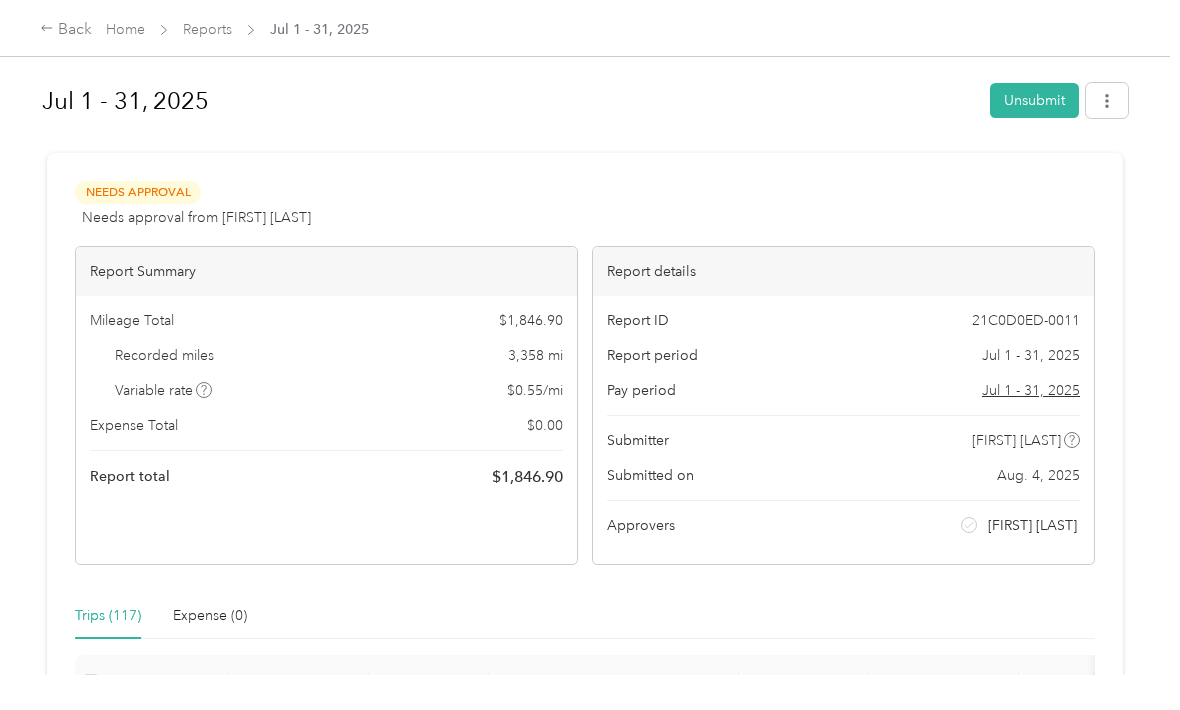 click on "Trips (117) Expense (0)" at bounding box center (585, 616) 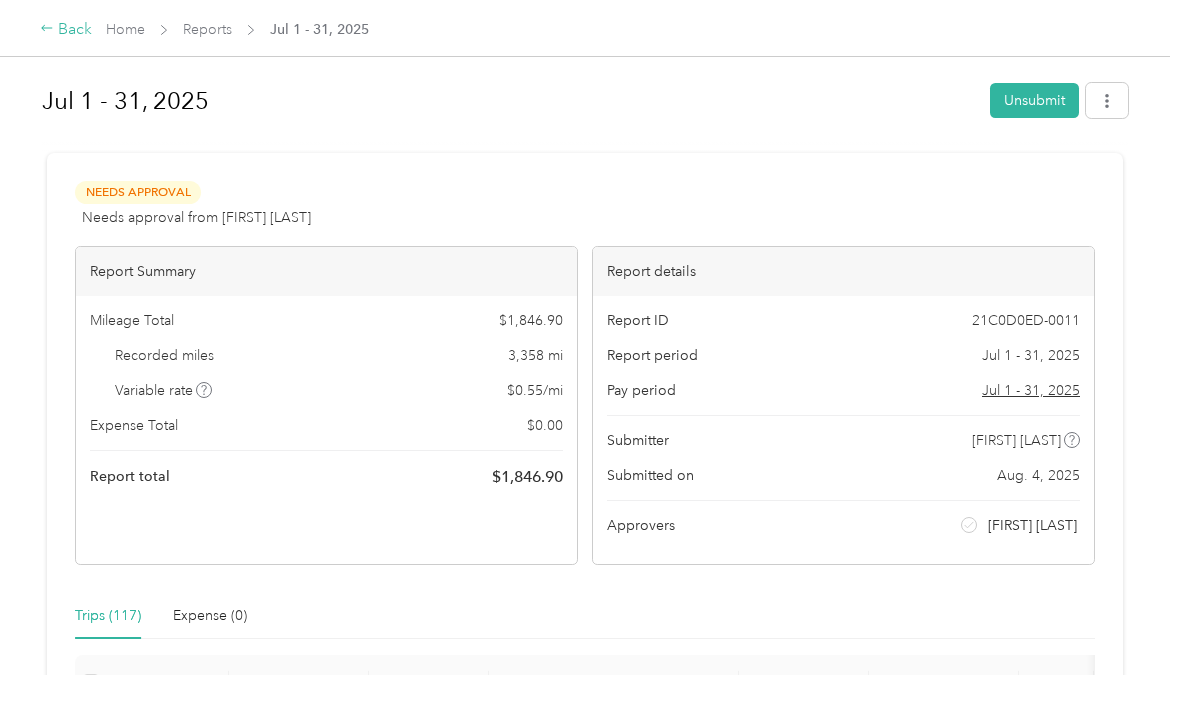 click on "Back" at bounding box center [66, 30] 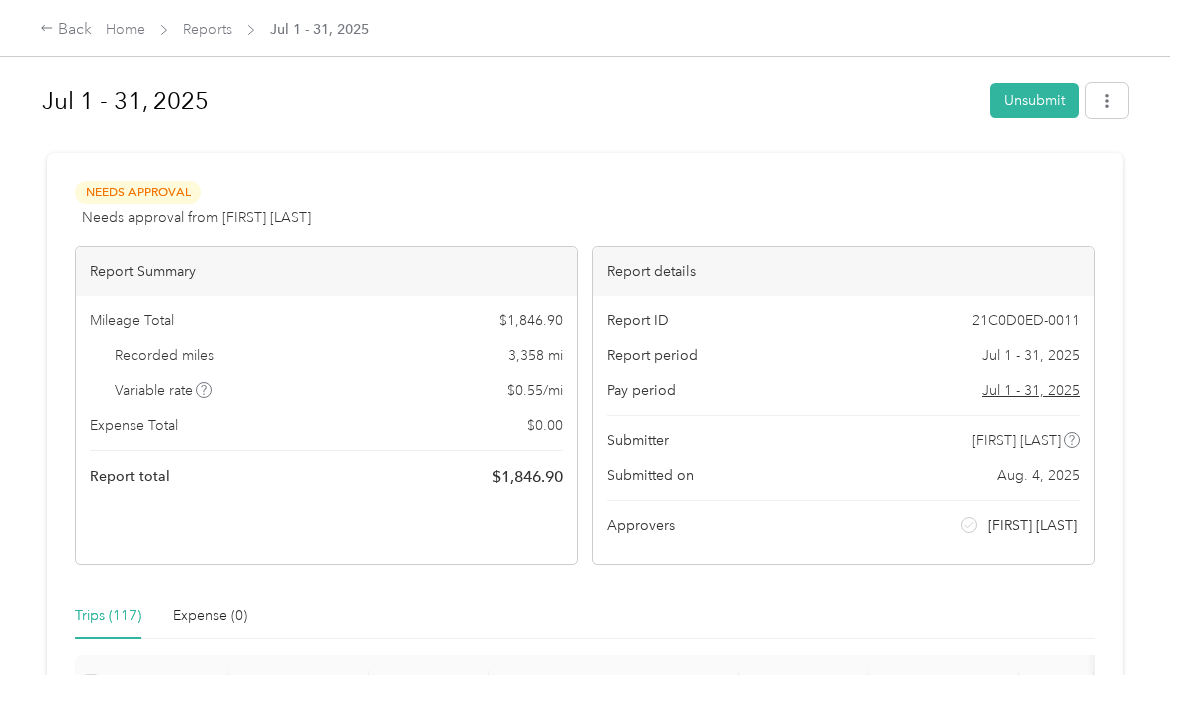 scroll, scrollTop: 0, scrollLeft: 0, axis: both 